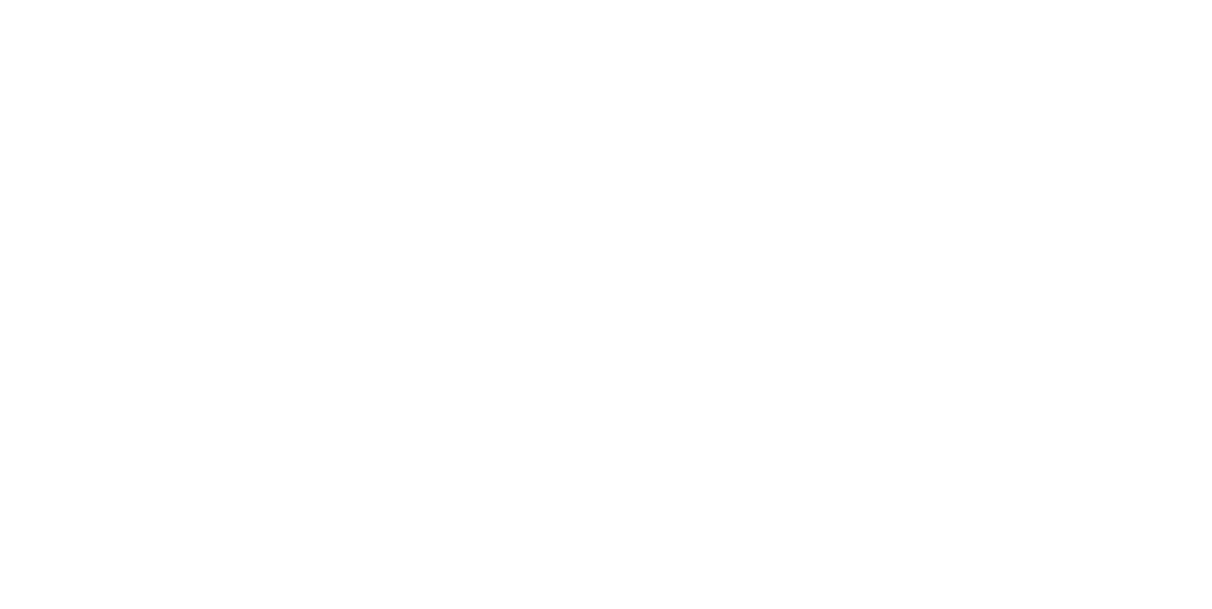 scroll, scrollTop: 0, scrollLeft: 0, axis: both 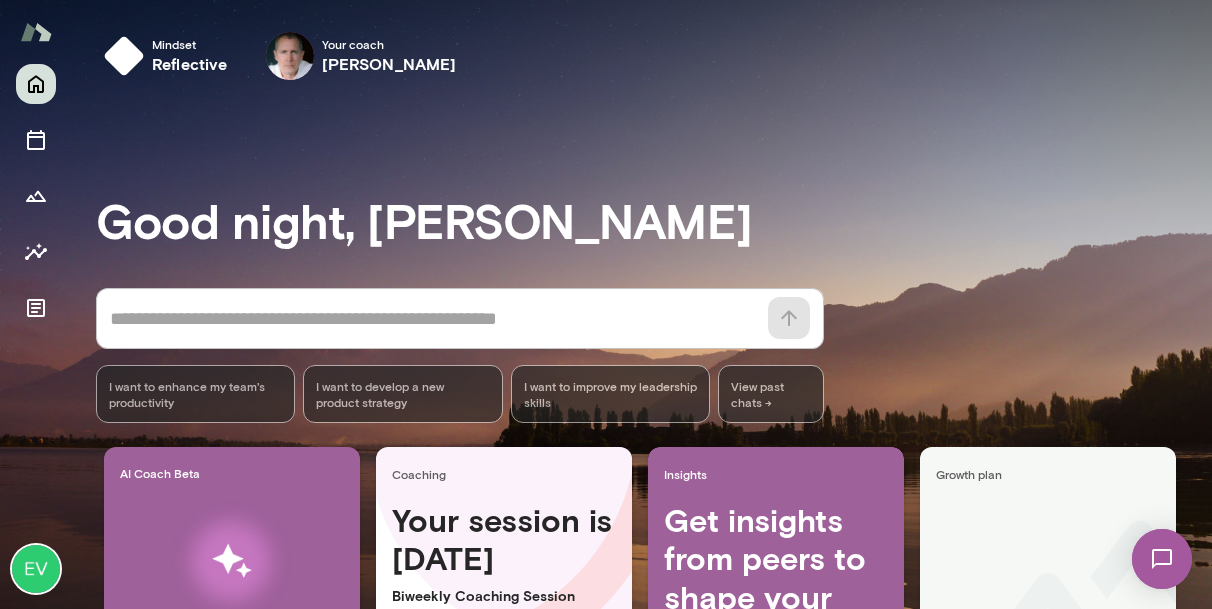 click at bounding box center [1162, 559] 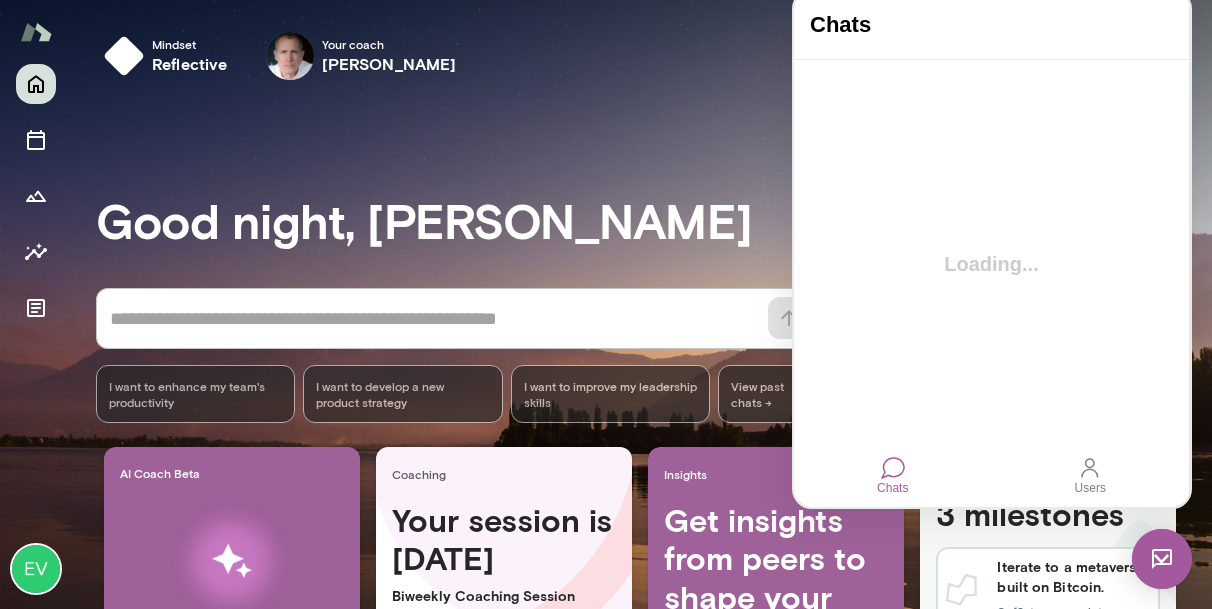 scroll, scrollTop: 0, scrollLeft: 0, axis: both 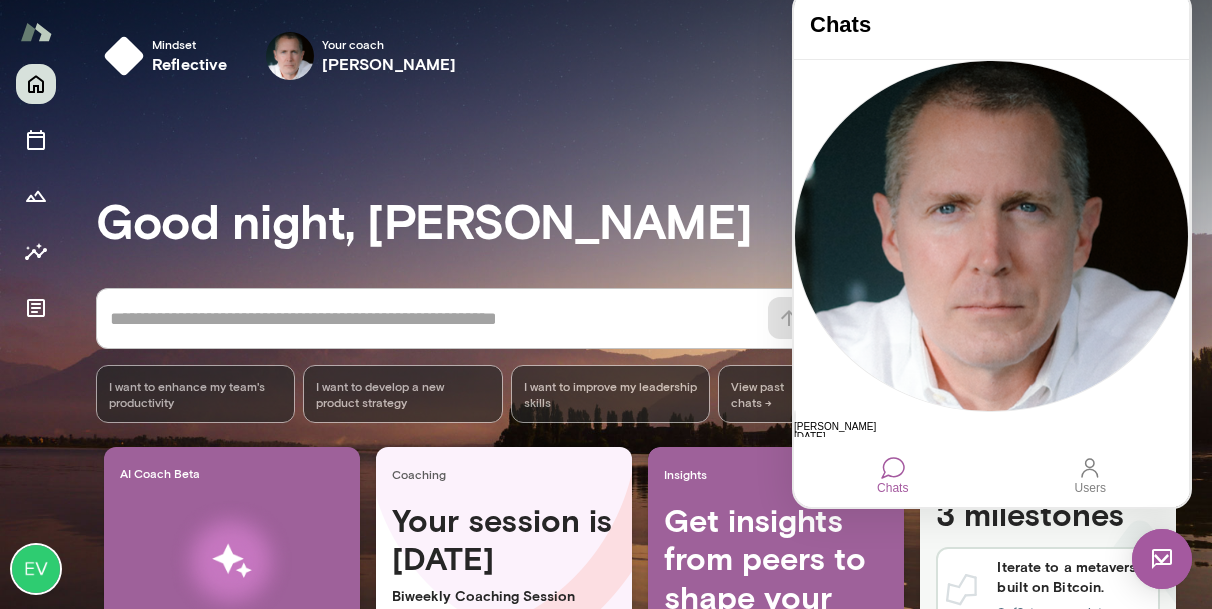click on "Chats" at bounding box center (892, 487) 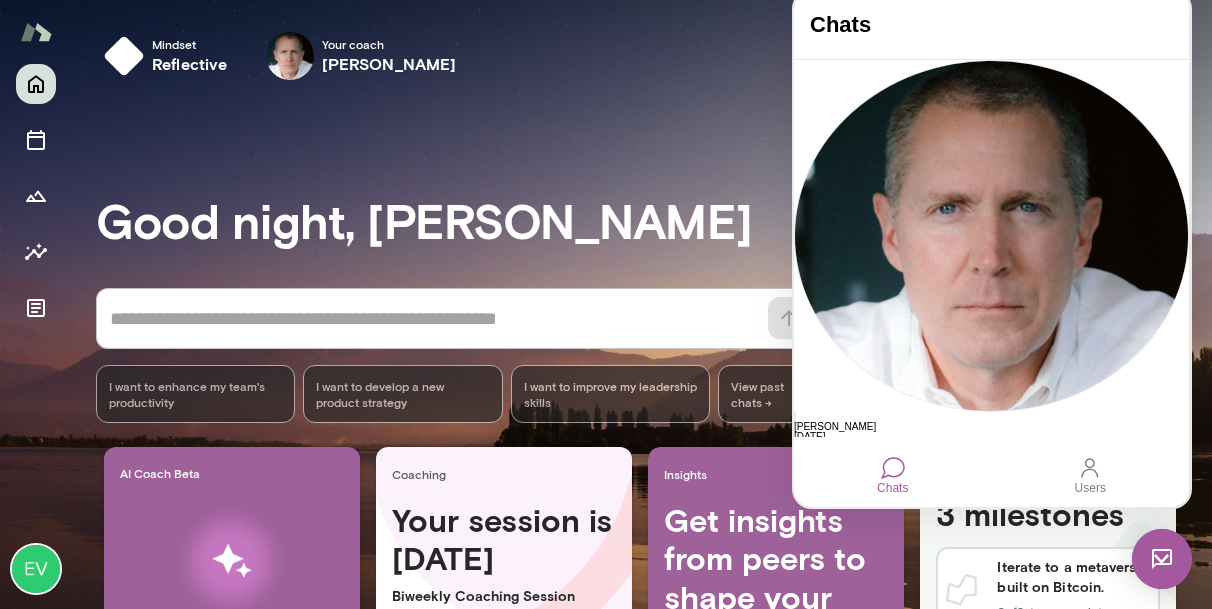 click at bounding box center [893, 468] 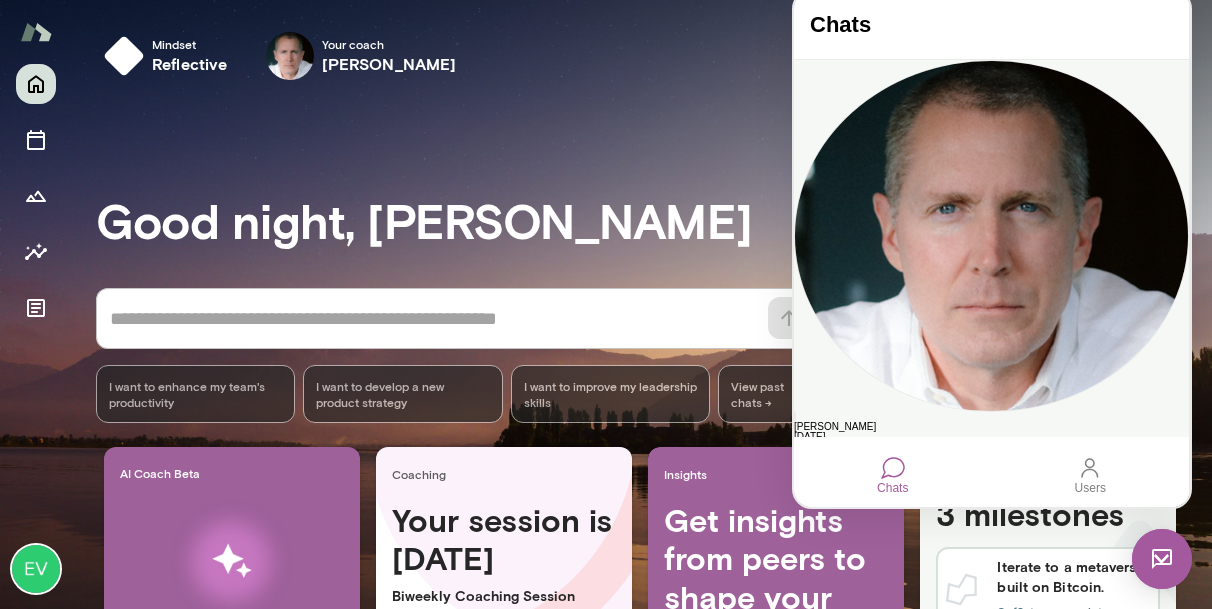 click on "[PERSON_NAME] [DATE] A couple strategic decisions top of mind this week
1. Reconsidering if I announce the upgrade for the existing collection before or after I launch the new collection. Goal is still to get the most attention for the new paid launch… but there are pros/cons to both paths with that goal in mind.
2. Also looking to decide if my most novel feature, the yield allocation, should be in scope for the collection launch. Mainly a time vs impact decision.
See you soon." at bounding box center (991, 286) 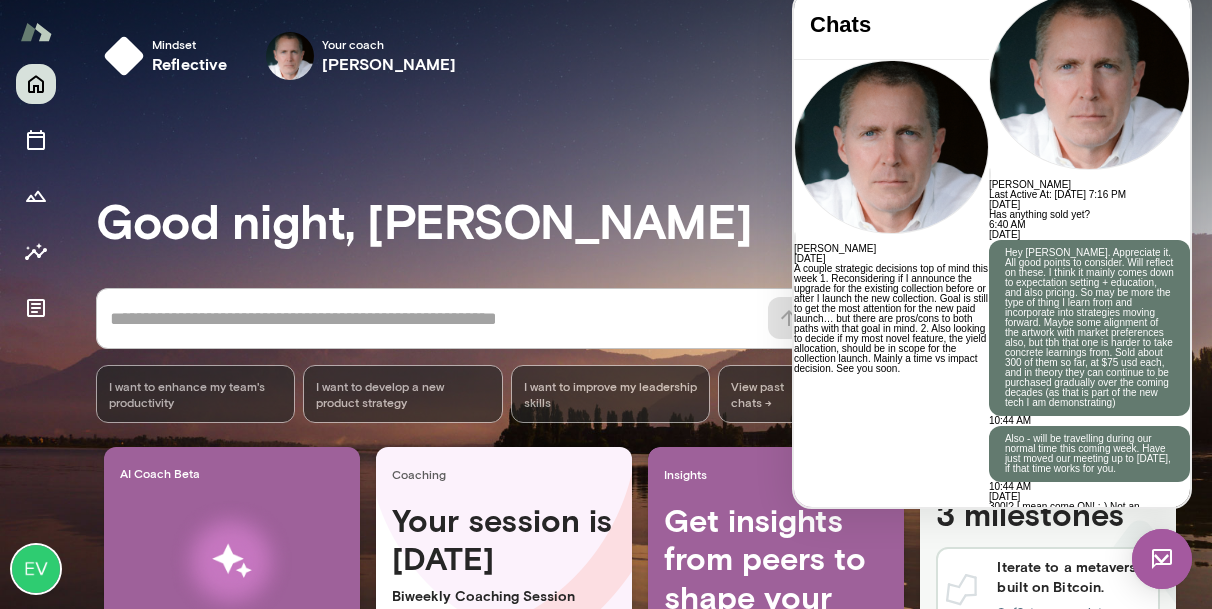 scroll, scrollTop: 11423, scrollLeft: 0, axis: vertical 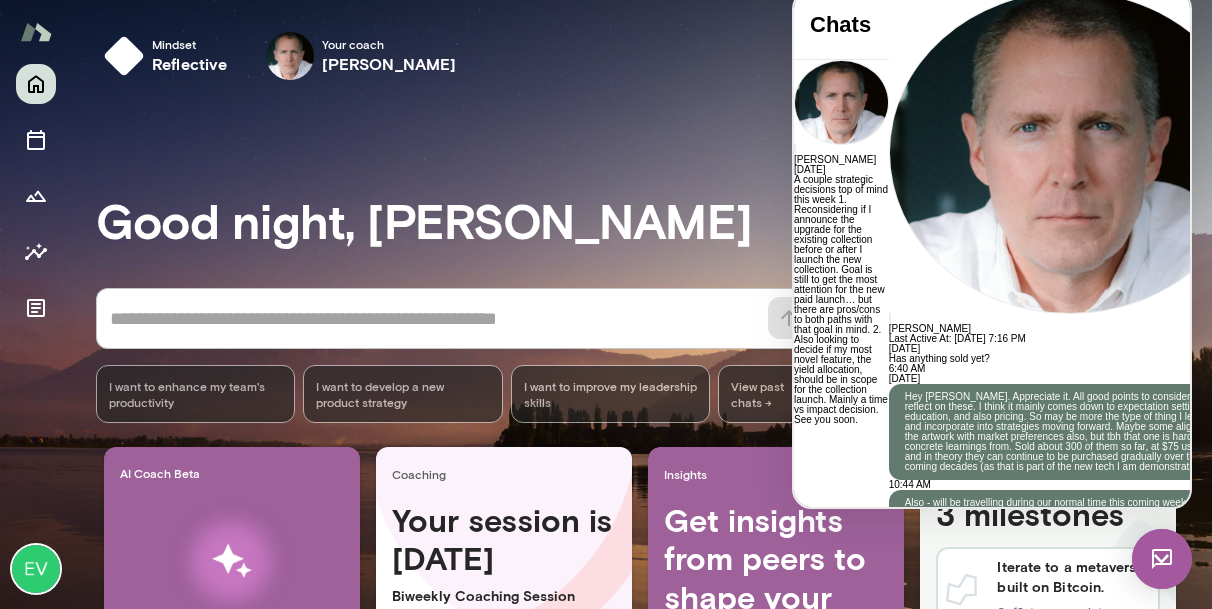 drag, startPoint x: 1053, startPoint y: 433, endPoint x: 1043, endPoint y: 419, distance: 17.20465 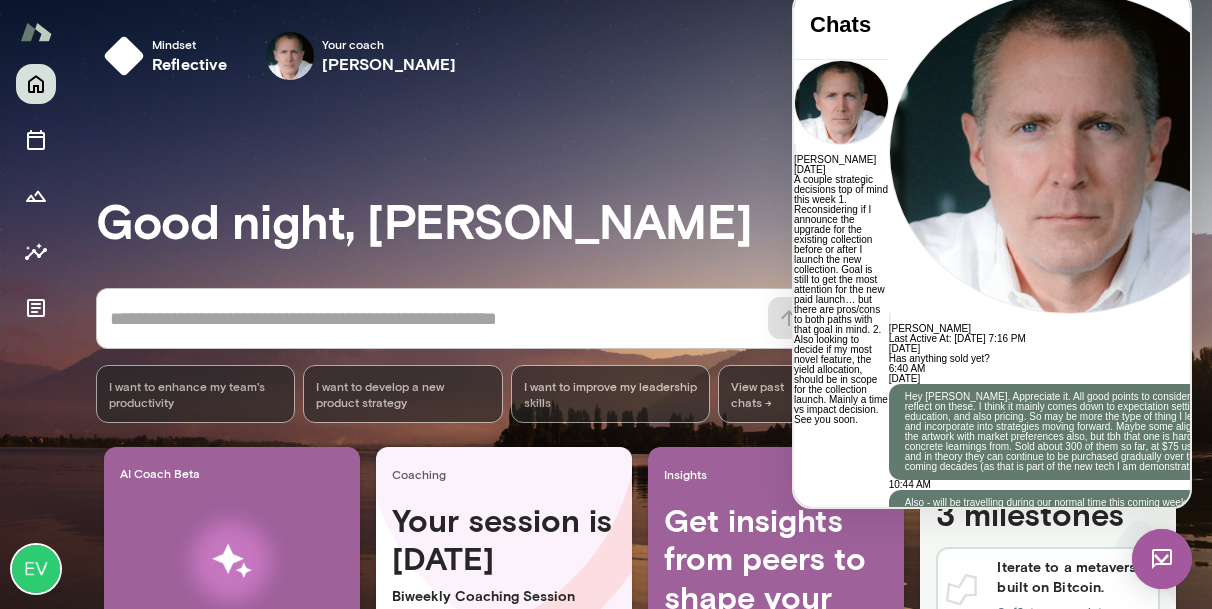 drag, startPoint x: 1100, startPoint y: 432, endPoint x: 906, endPoint y: 424, distance: 194.16487 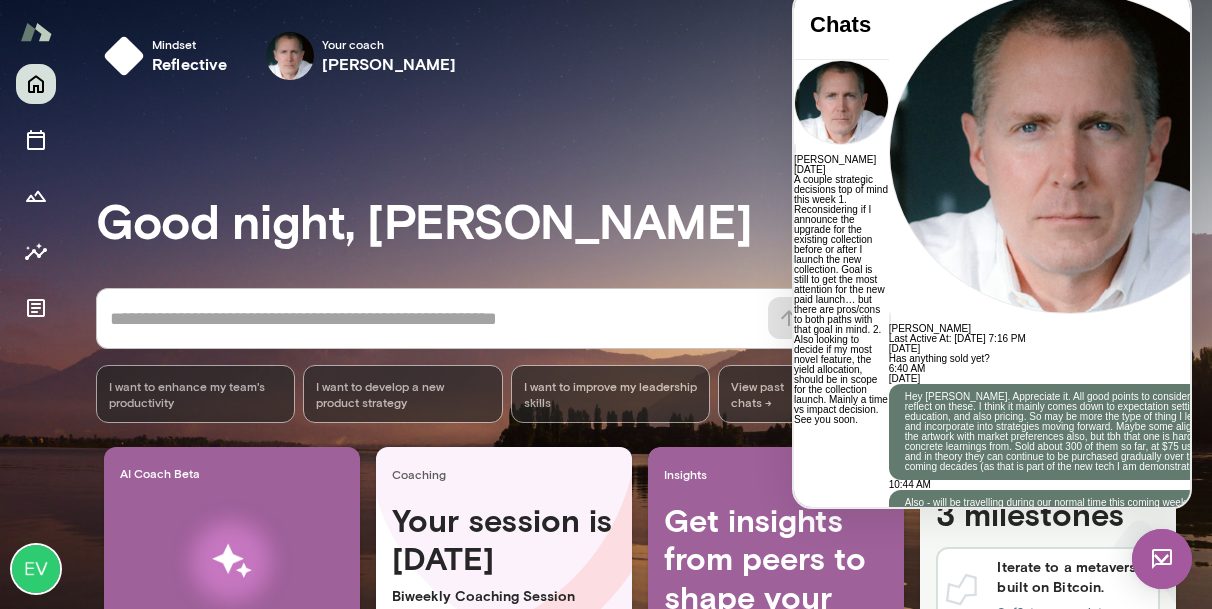 click on "**********" at bounding box center (1070, 3258) 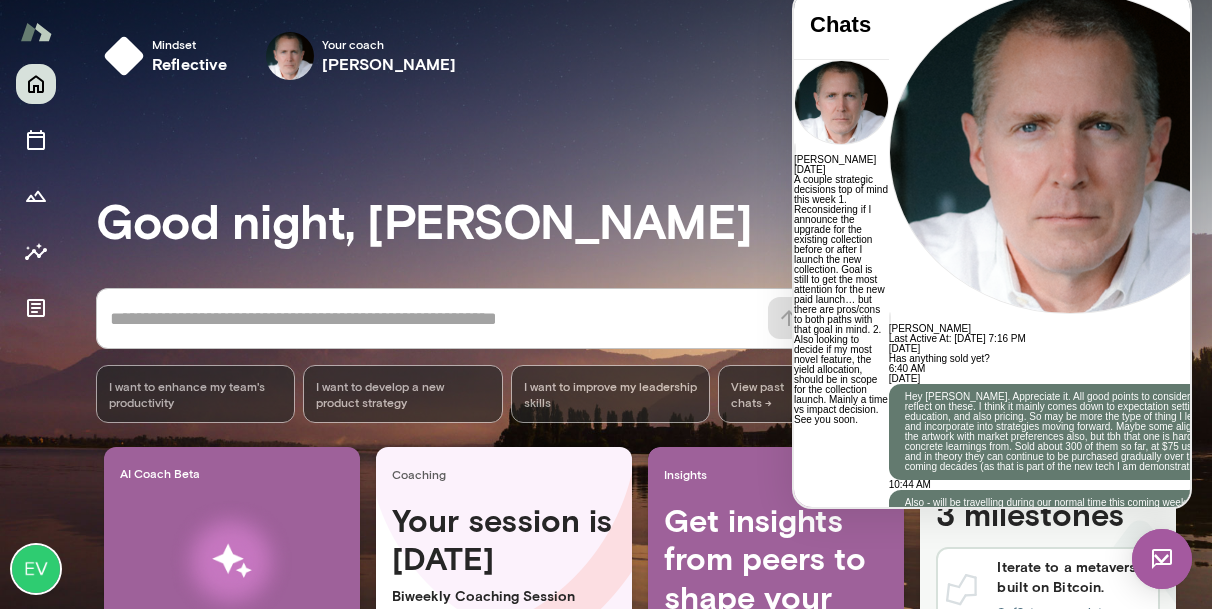 click on "**********" at bounding box center [1070, 3258] 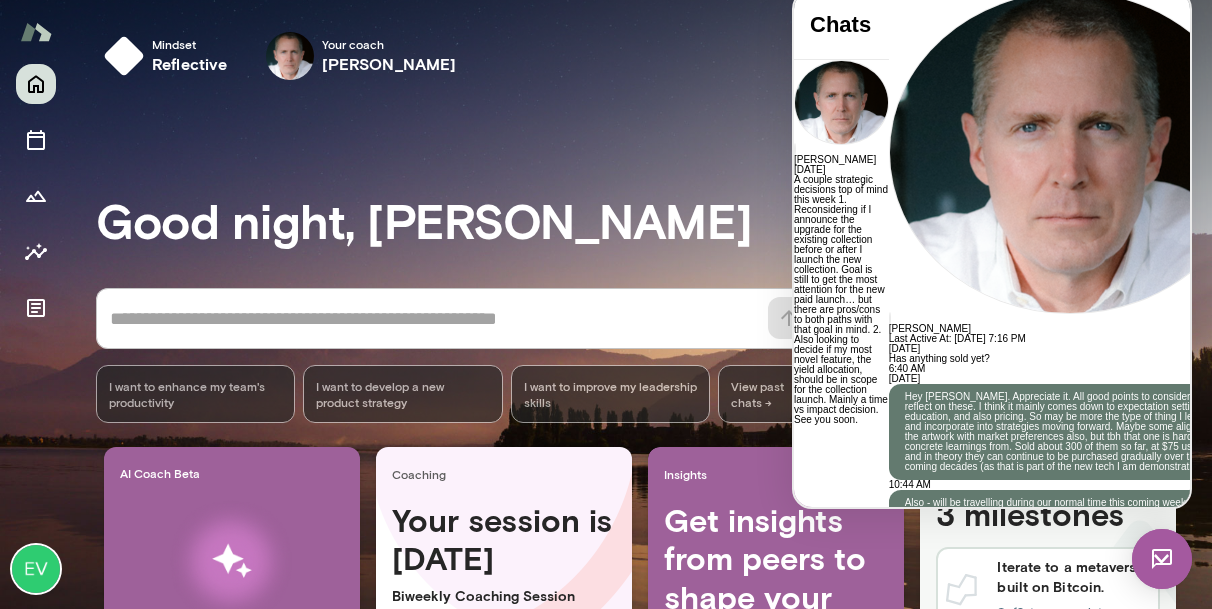 click on "**********" at bounding box center (1070, 3258) 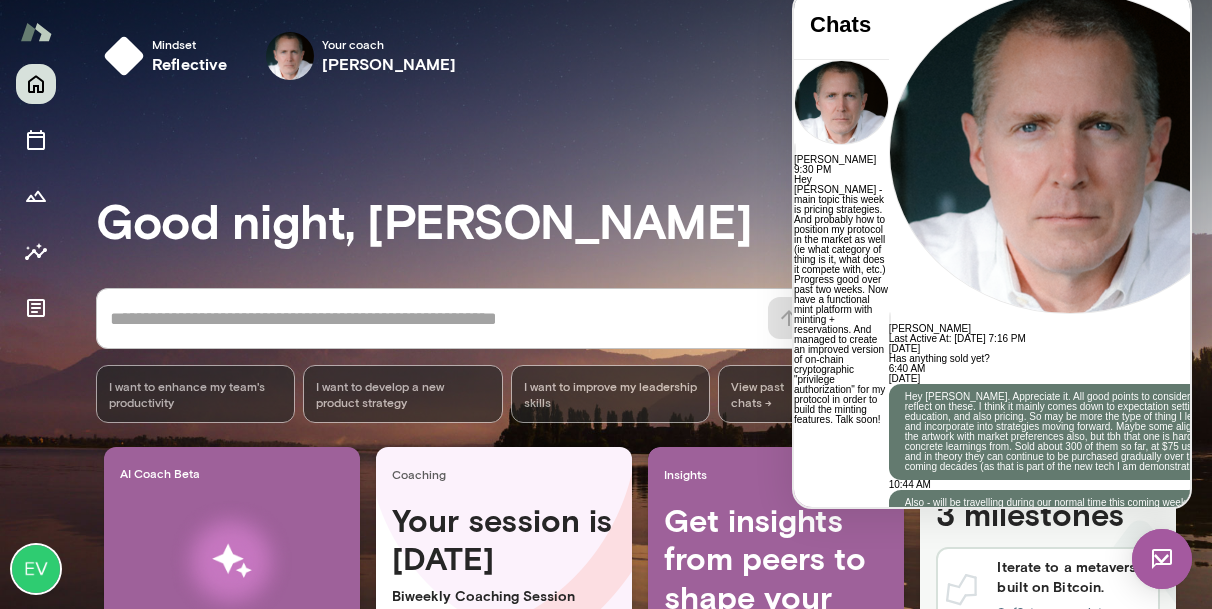 scroll, scrollTop: 11524, scrollLeft: 0, axis: vertical 